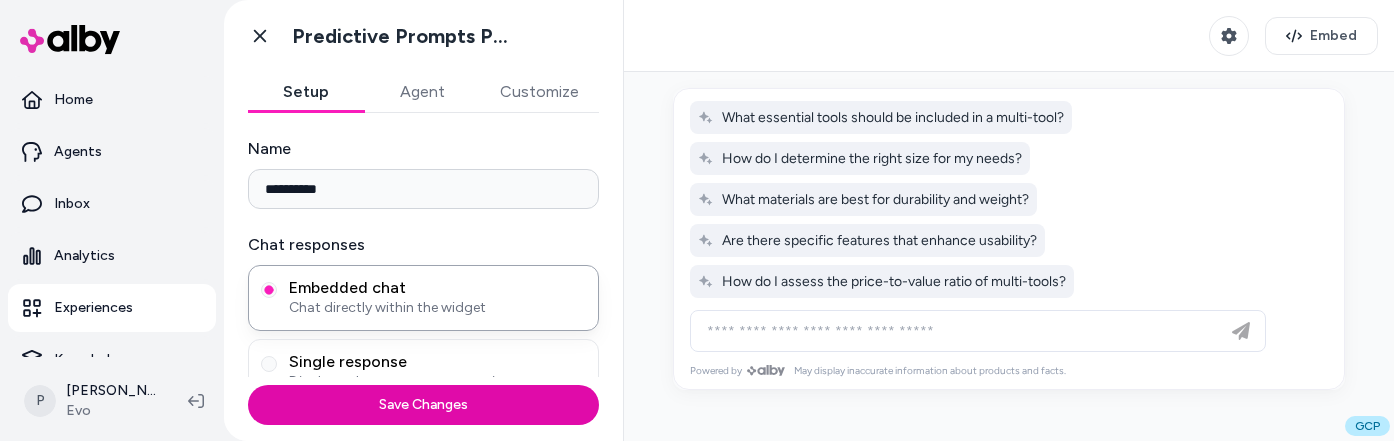 scroll, scrollTop: 0, scrollLeft: 0, axis: both 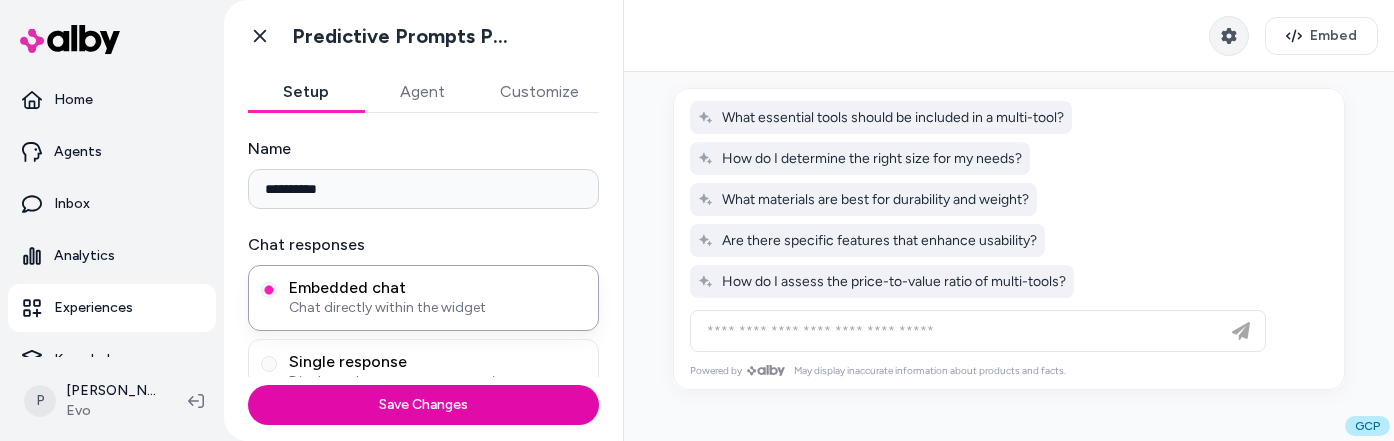 click 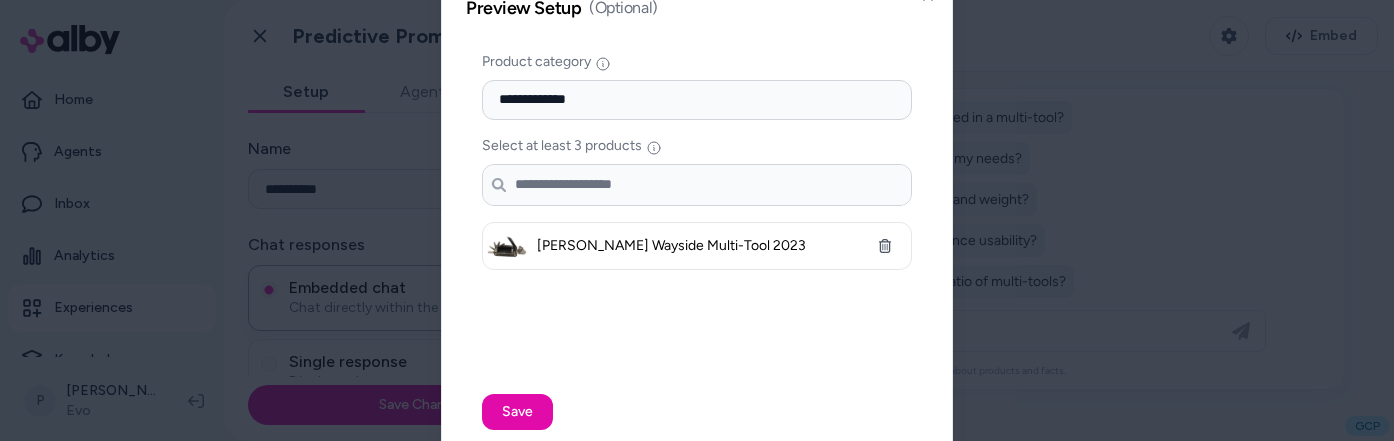 click on "Search products..." at bounding box center [697, 185] 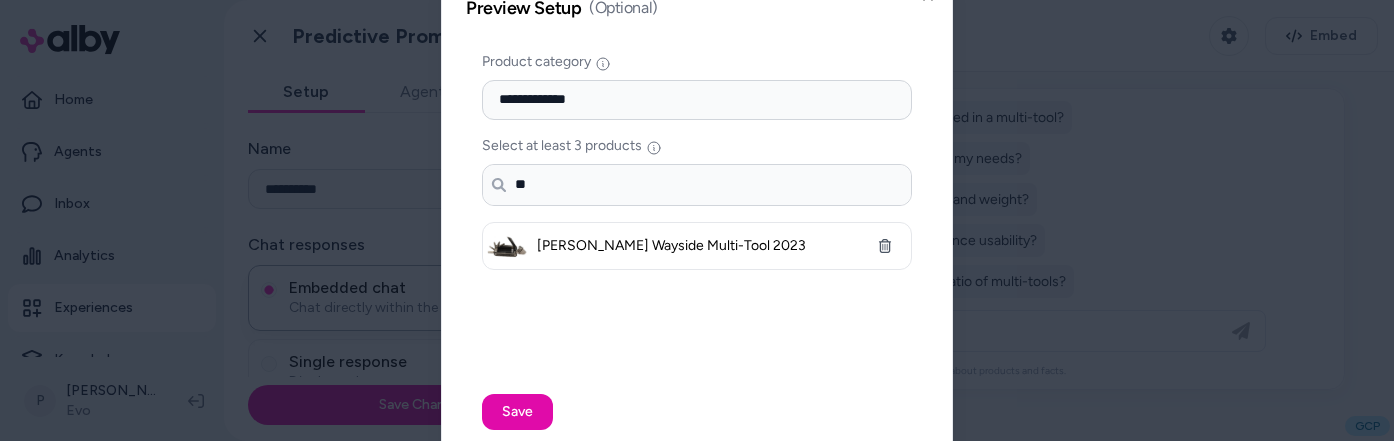 type on "*" 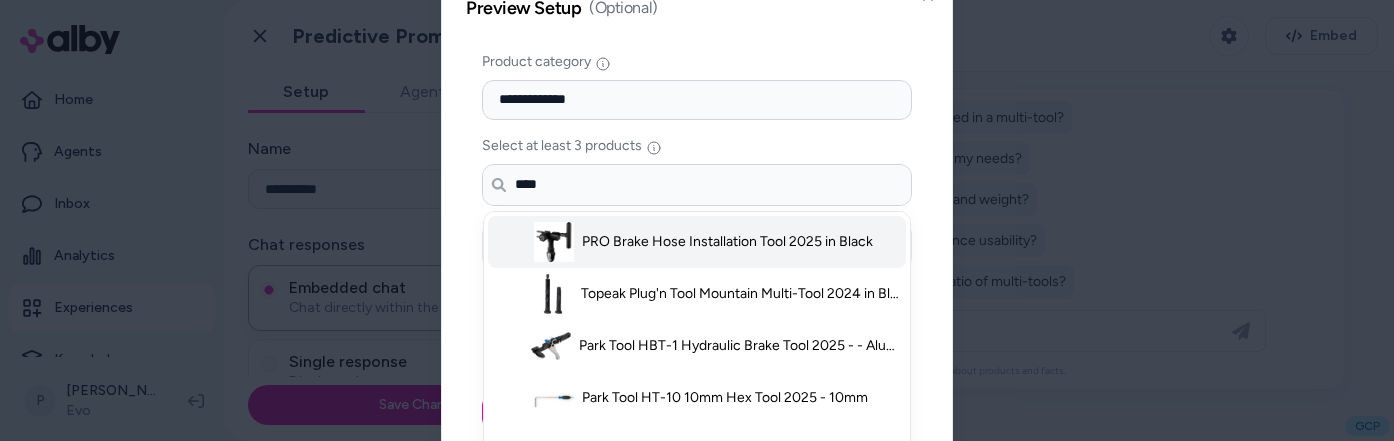 click on "PRO Brake Hose Installation Tool 2025 in Black" at bounding box center (727, 242) 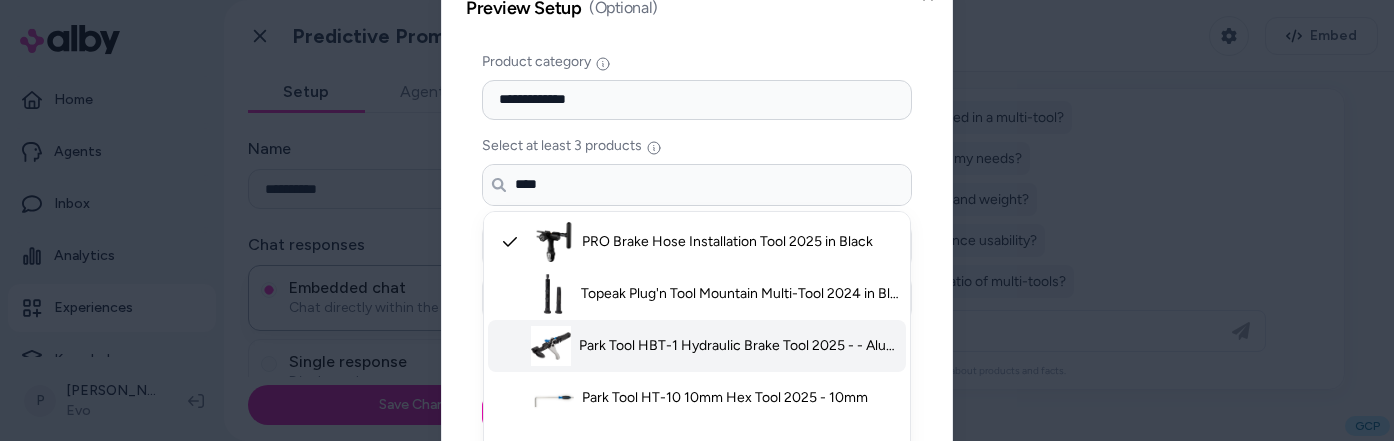 click on "Park Tool HBT-1 Hydraulic Brake Tool 2025 - - Aluminum" at bounding box center (697, 346) 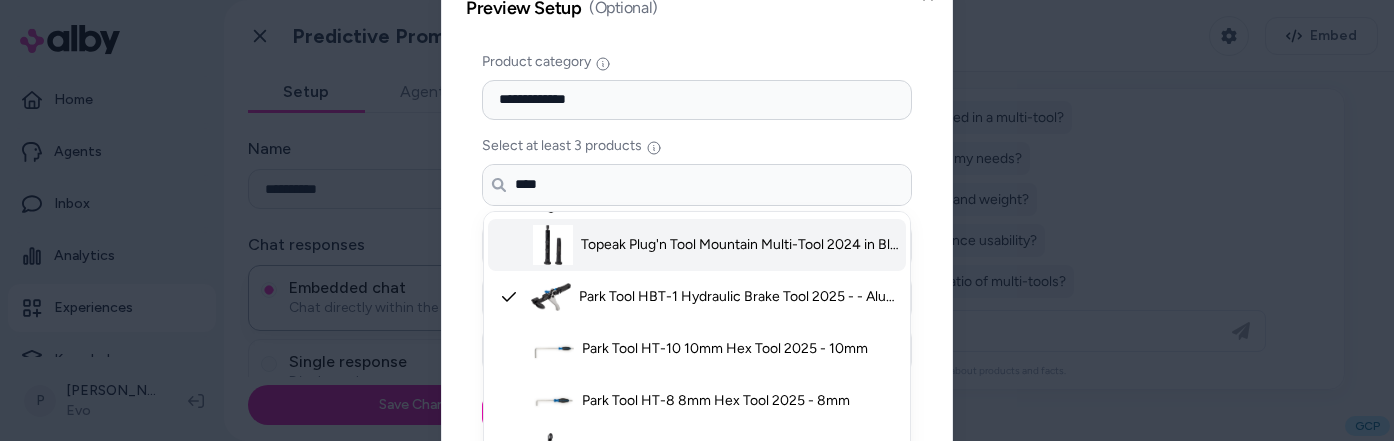 scroll, scrollTop: 162, scrollLeft: 0, axis: vertical 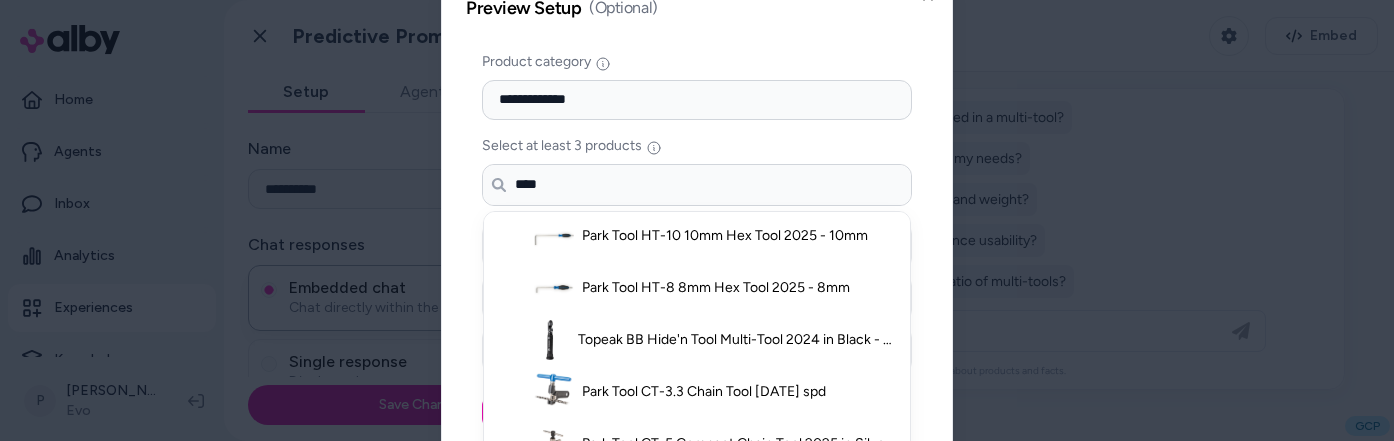 type on "****" 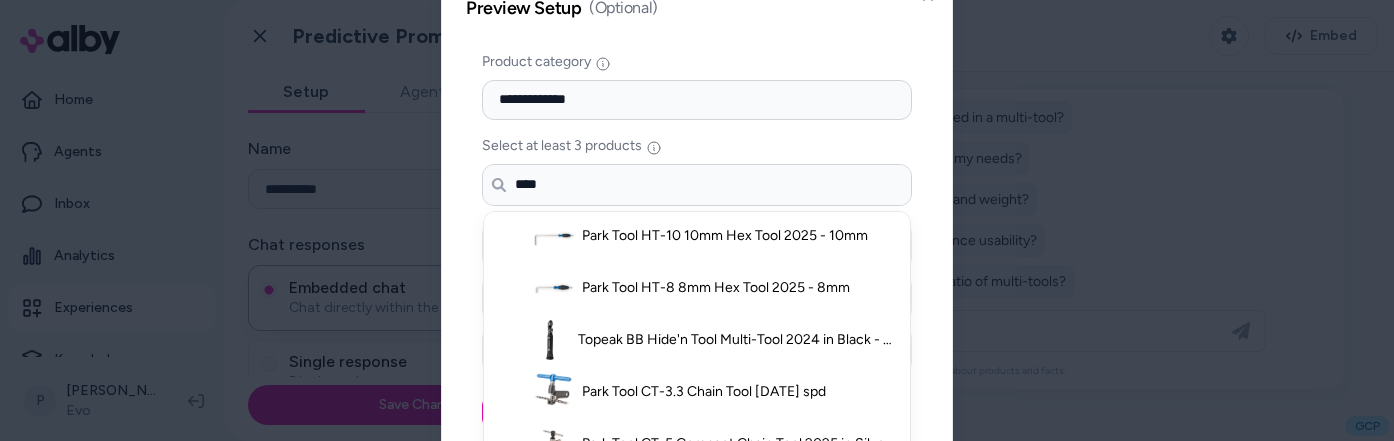 click on "**********" at bounding box center [697, 221] 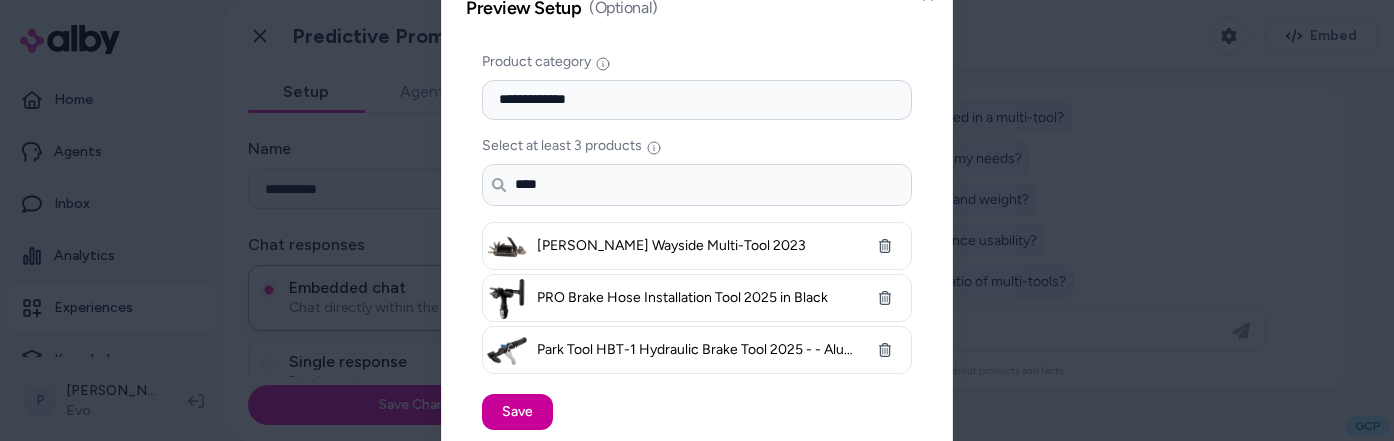 click on "Save" at bounding box center [517, 412] 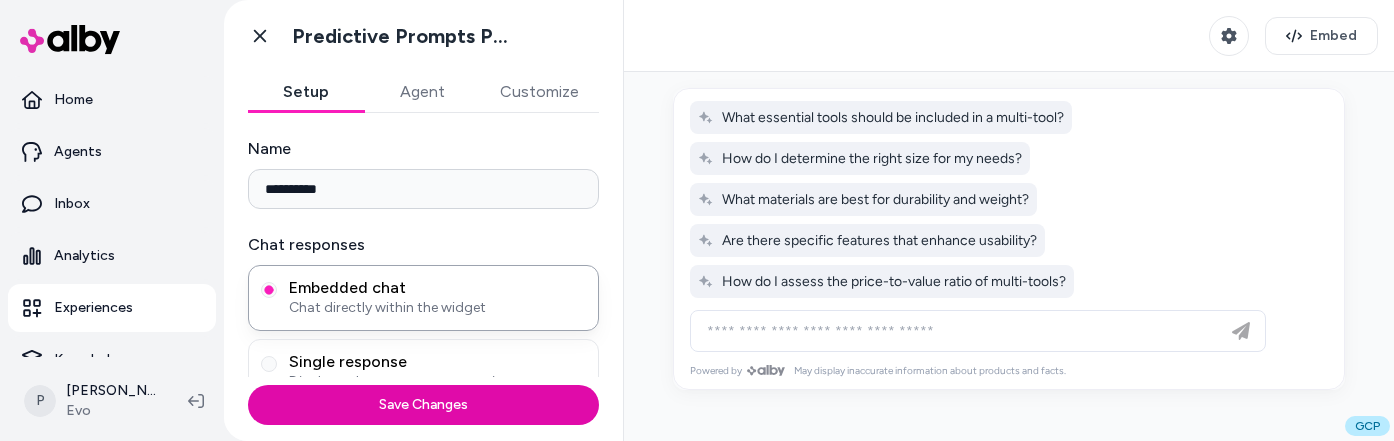 click on "Embed" at bounding box center [1009, 36] 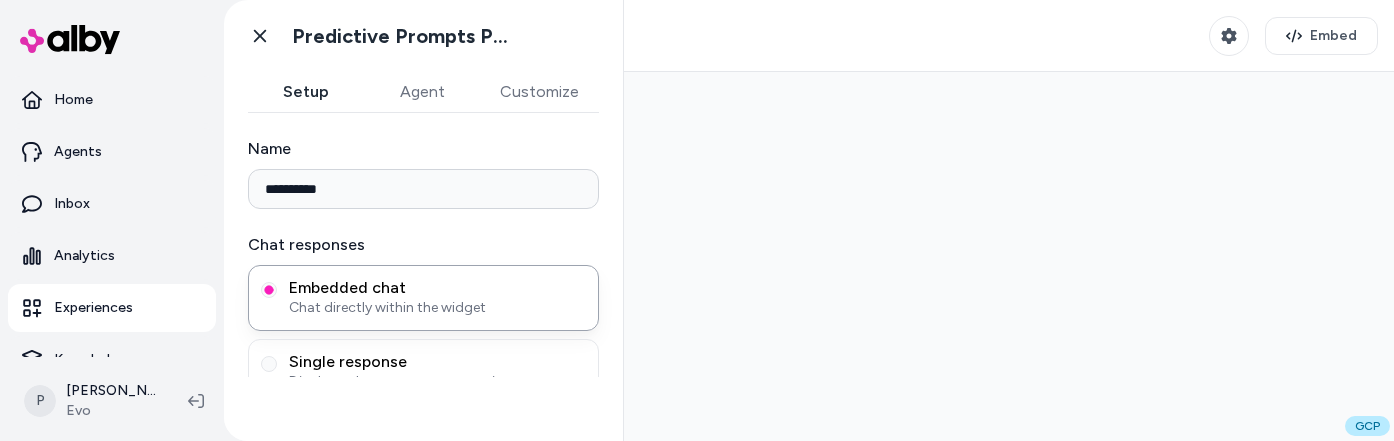 scroll, scrollTop: 0, scrollLeft: 0, axis: both 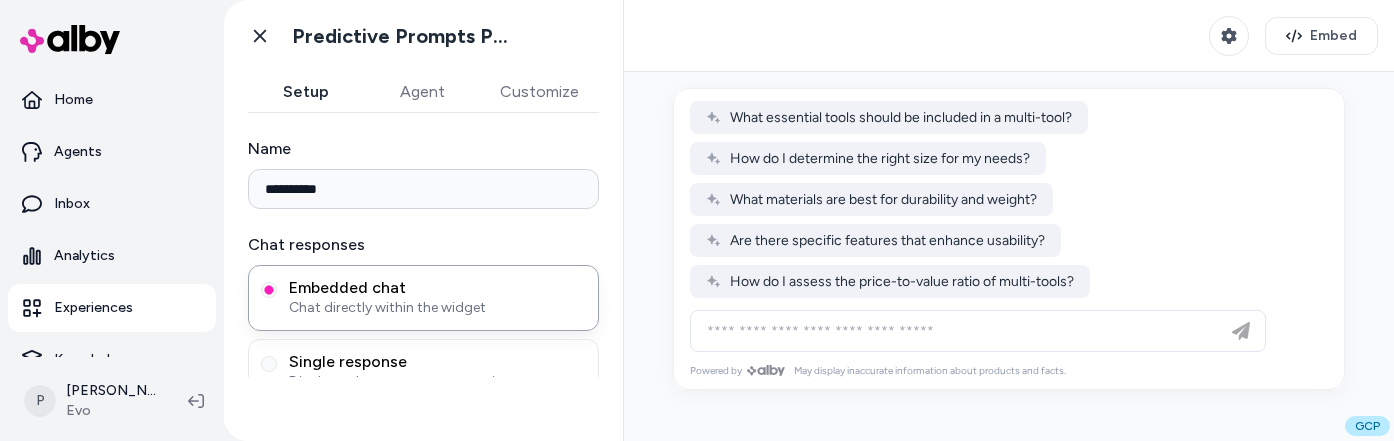 type on "**********" 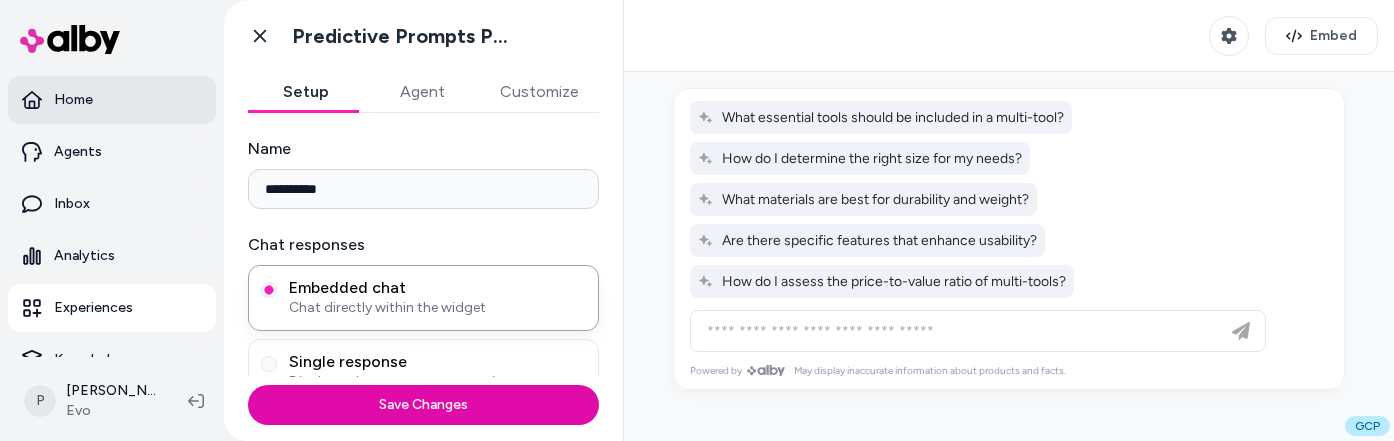 click on "Home" at bounding box center [112, 100] 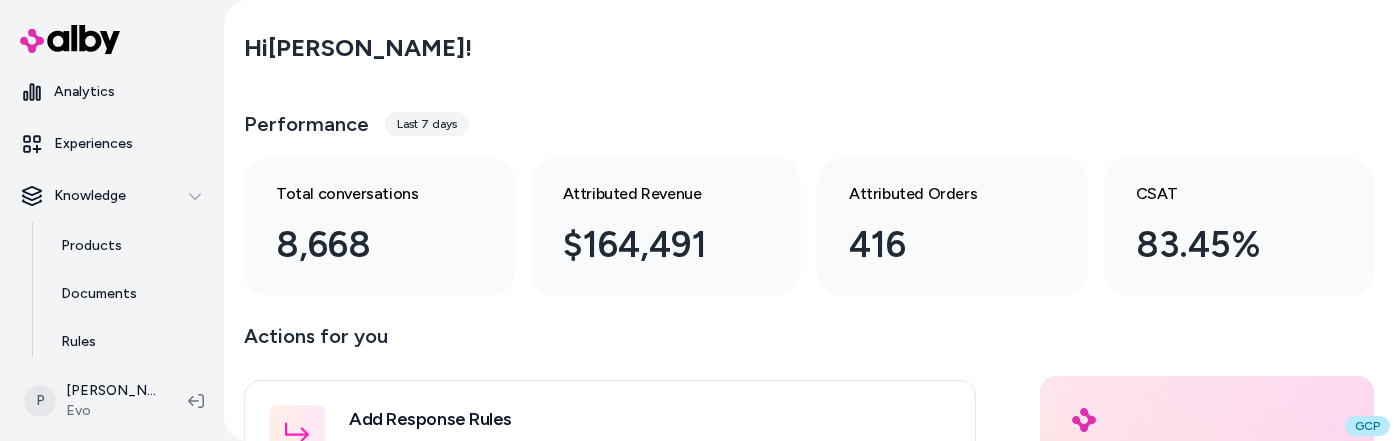 scroll, scrollTop: 0, scrollLeft: 0, axis: both 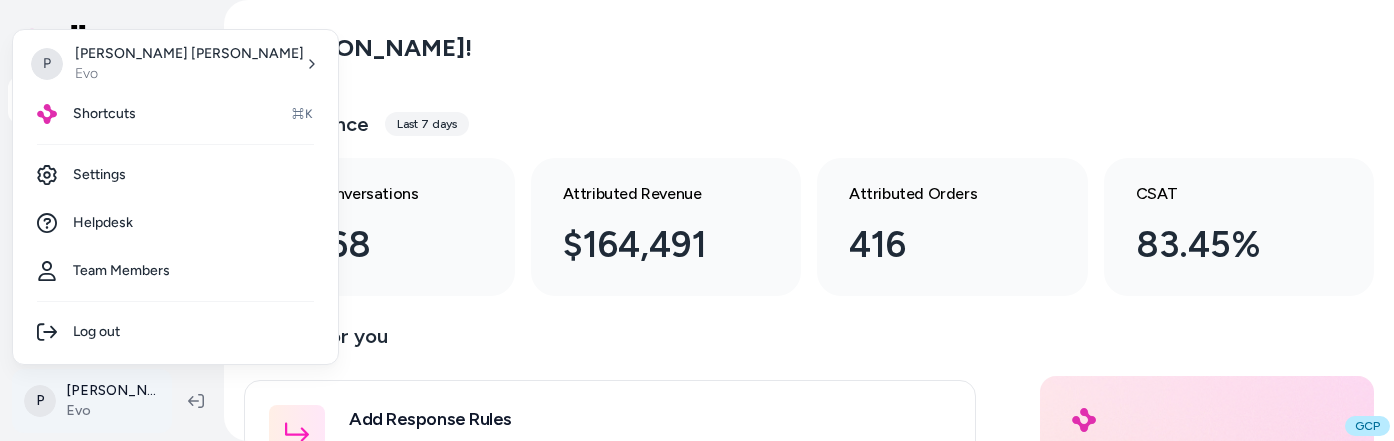 click on "Home Agents Inbox Analytics Experiences Knowledge Products Documents Rules Verified Q&As Reviews Integrations P Patrick Olivero Evo Hi  Patrick ! Performance Last 7 days Total conversations   8,668 Attributed Revenue   $164,491 Attributed Orders   416 CSAT   83.45% Actions for you Add Response Rules For any specific questions customers might ask, you can add preferred responses or answers here. Rules Set Global Guidelines Customize alby by specifying rules for overall behavior, style, or language. This ensures that generated responses meet your specific criteria and restrictions. Global Guidelines Configure Experiences Control the shopper-facing experience by choosing where alby appears, the types of questions alby can answer (skills), and customizing the look and feel. Experiences Hello. How can we help you? Need help getting started, navigating your dashboard, or integrating with your shop? We can help. Visit Helpdesk  GCP P Patrick   Olivero Evo Shortcuts ⌘K Settings Helpdesk Team Members Log out" at bounding box center [697, 220] 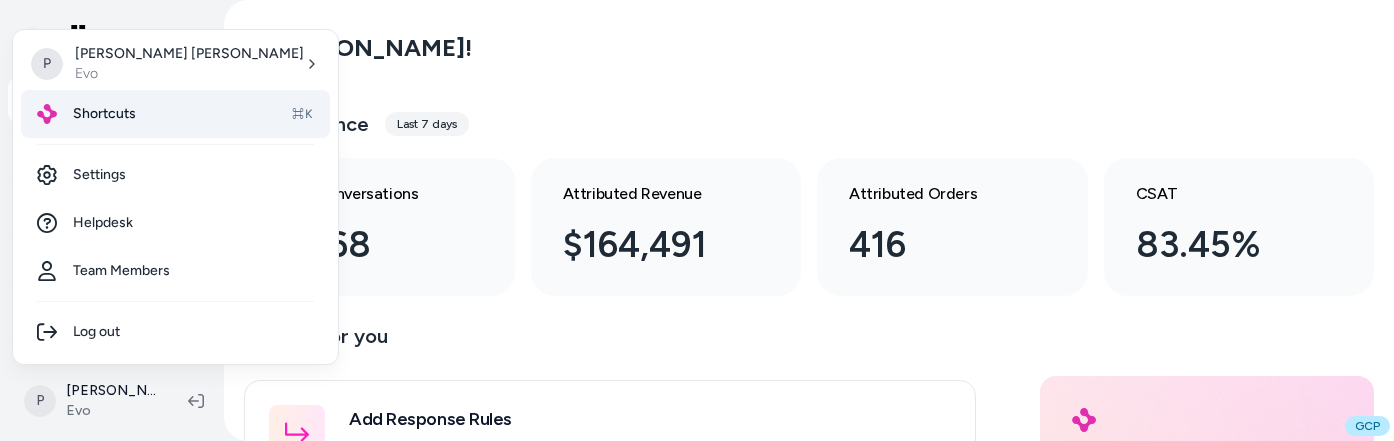click on "Shortcuts" at bounding box center [104, 114] 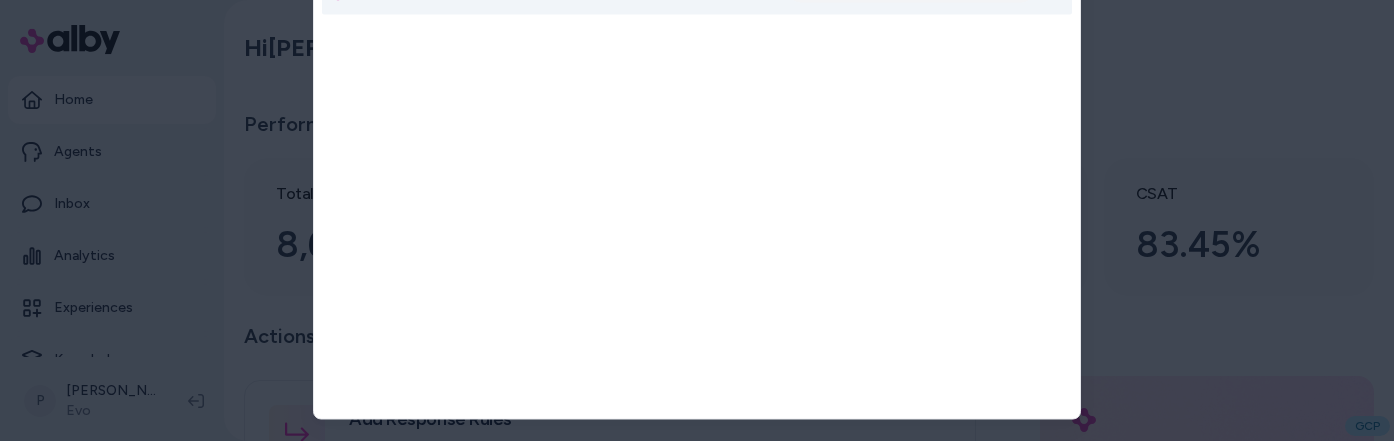 type on "***" 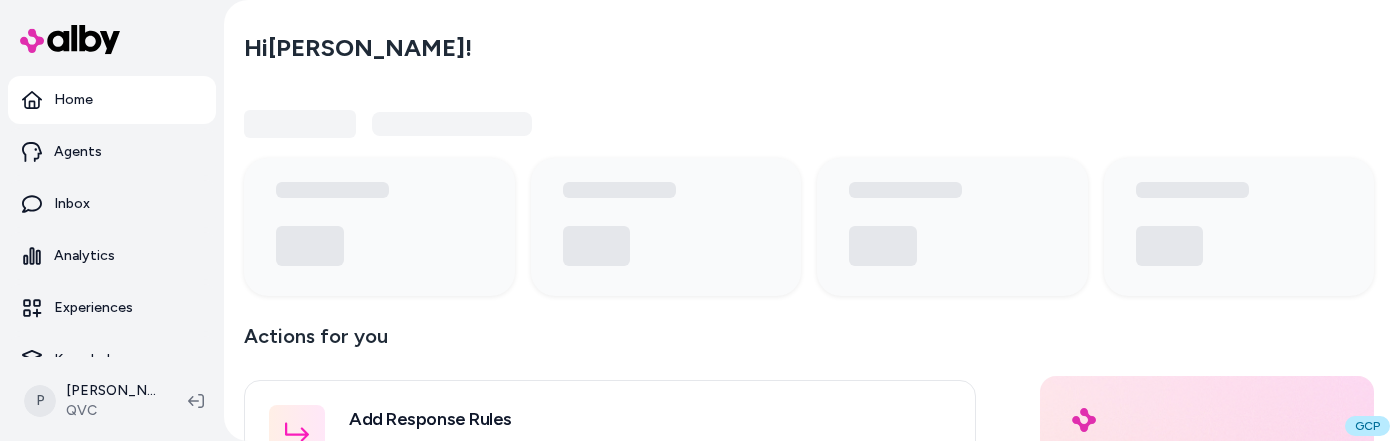 scroll, scrollTop: 0, scrollLeft: 0, axis: both 